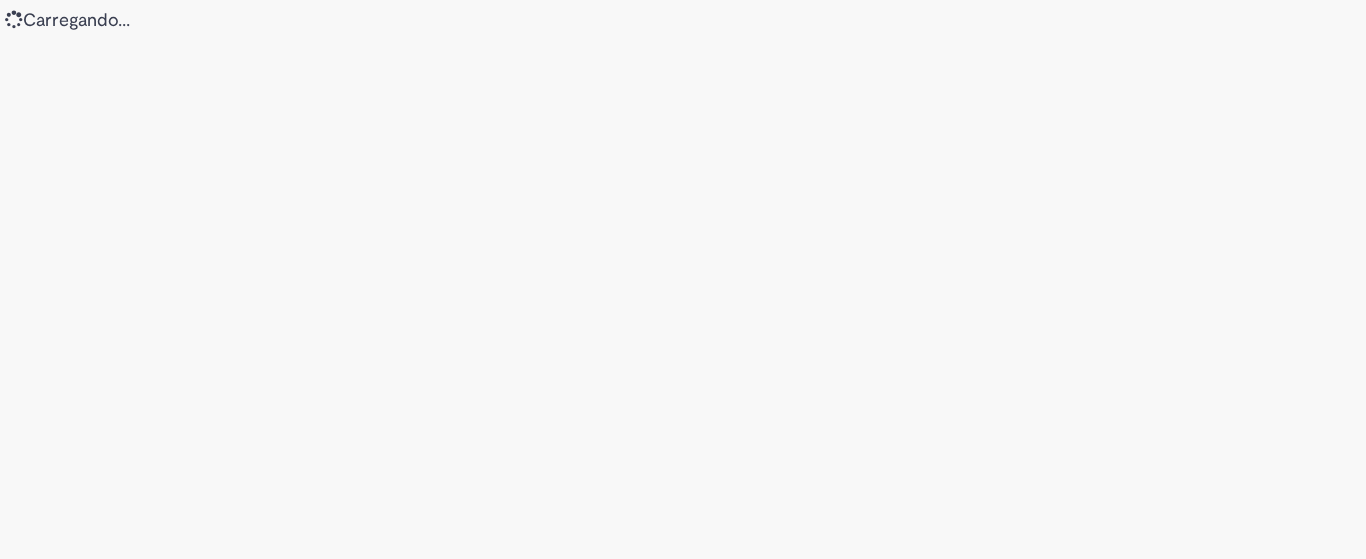 scroll, scrollTop: 0, scrollLeft: 0, axis: both 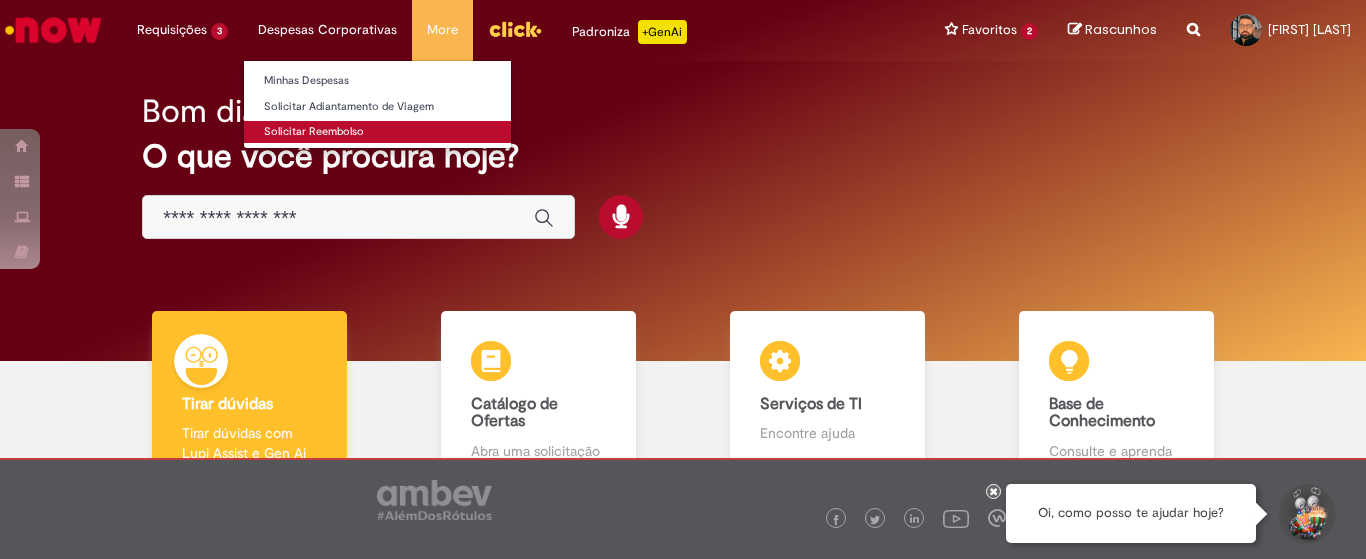 click on "Solicitar Reembolso" at bounding box center (377, 132) 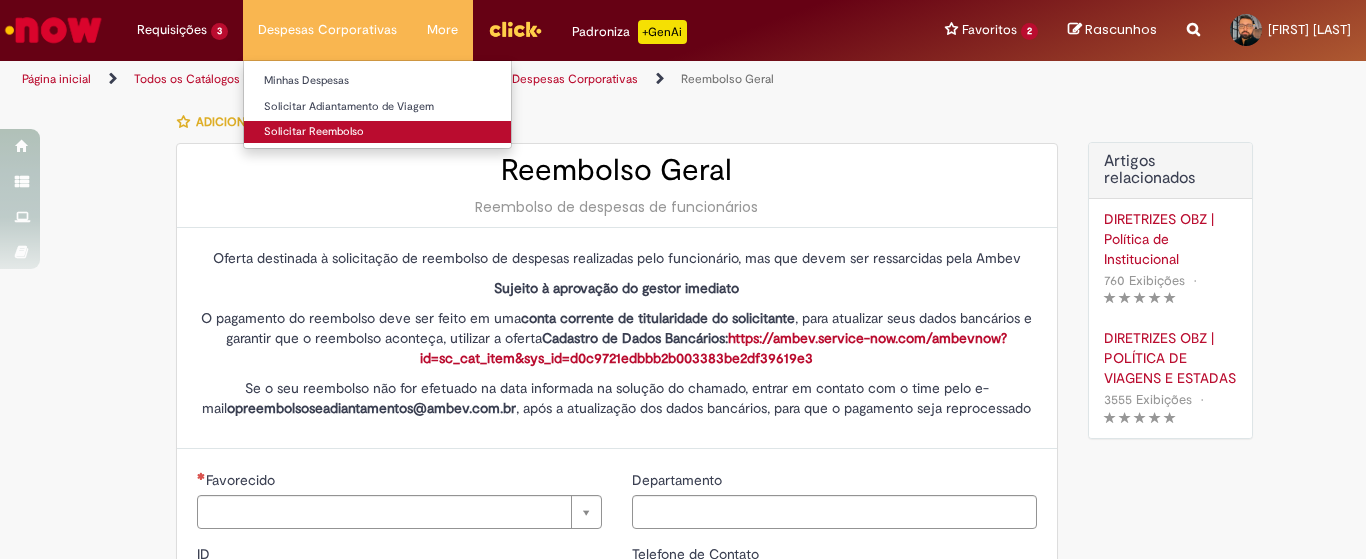 type on "********" 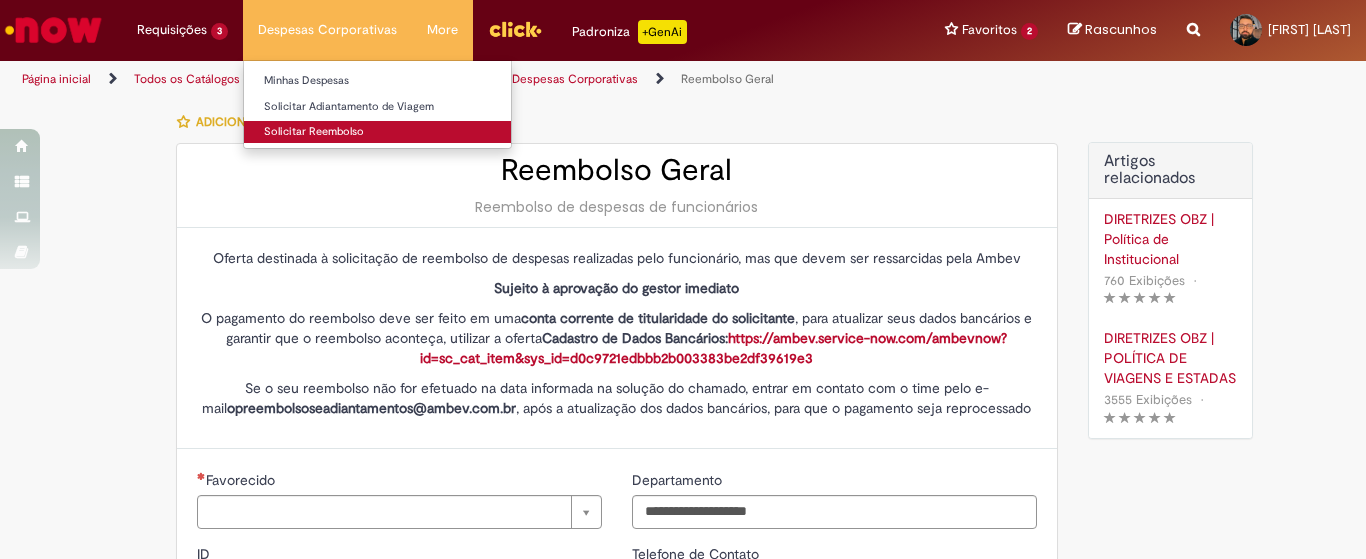 type on "**********" 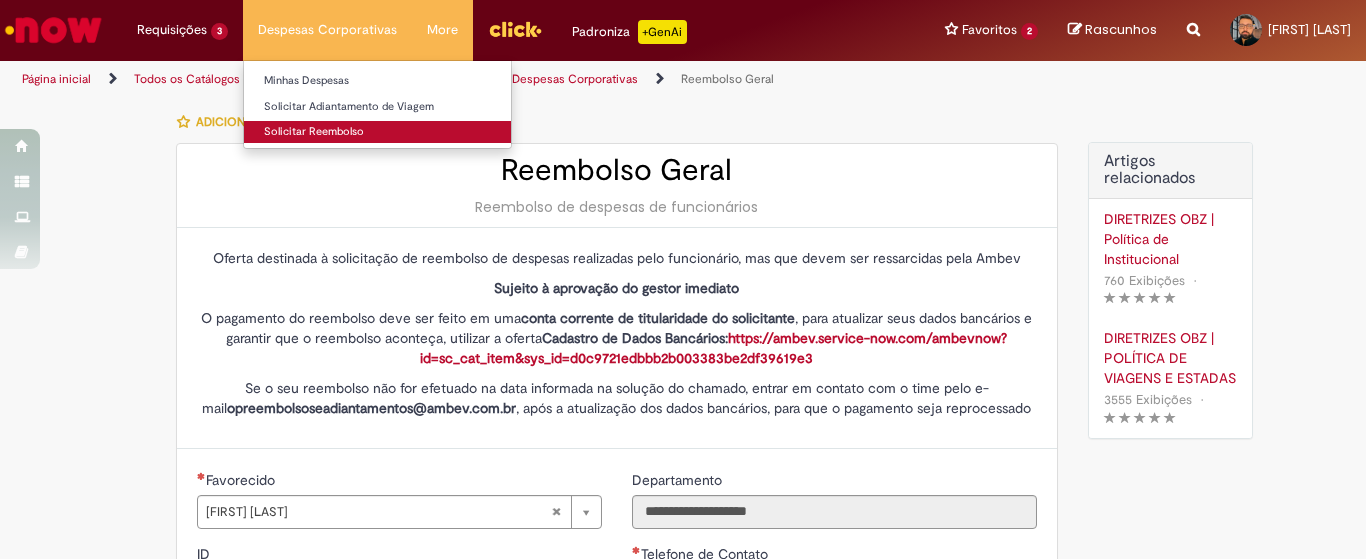 type 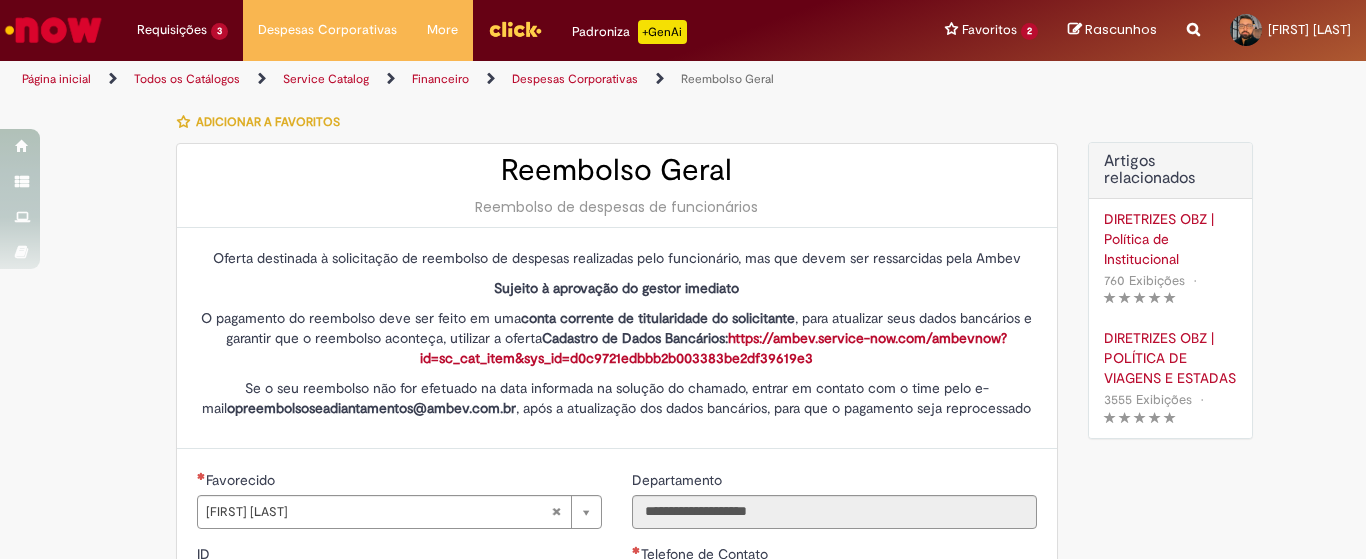 scroll, scrollTop: 257, scrollLeft: 0, axis: vertical 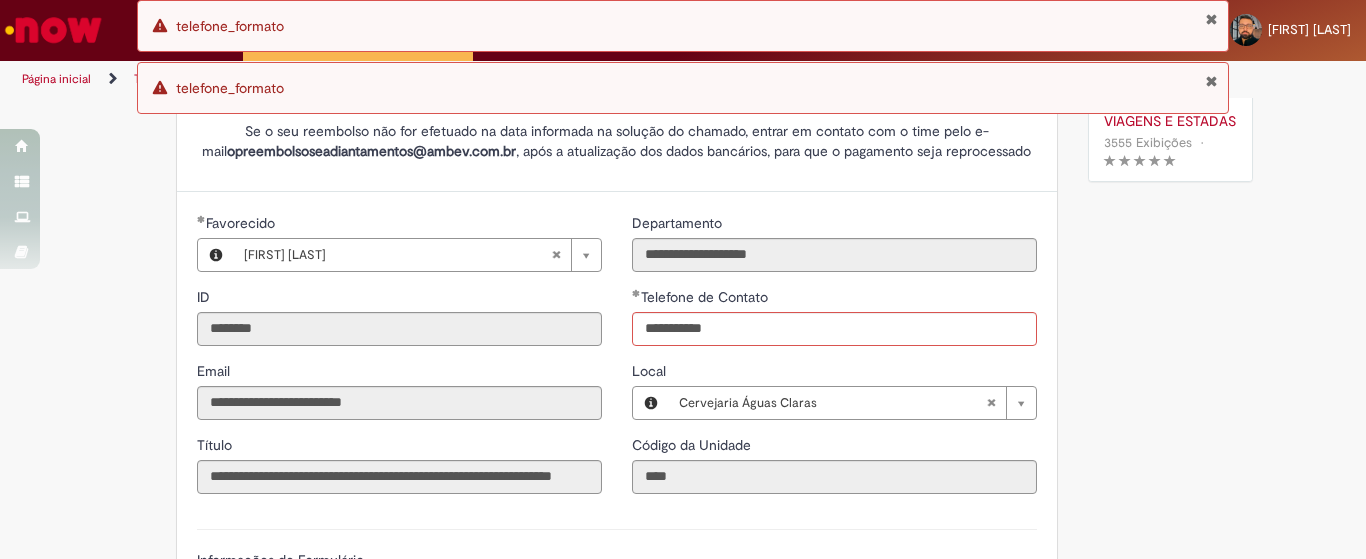 type on "**********" 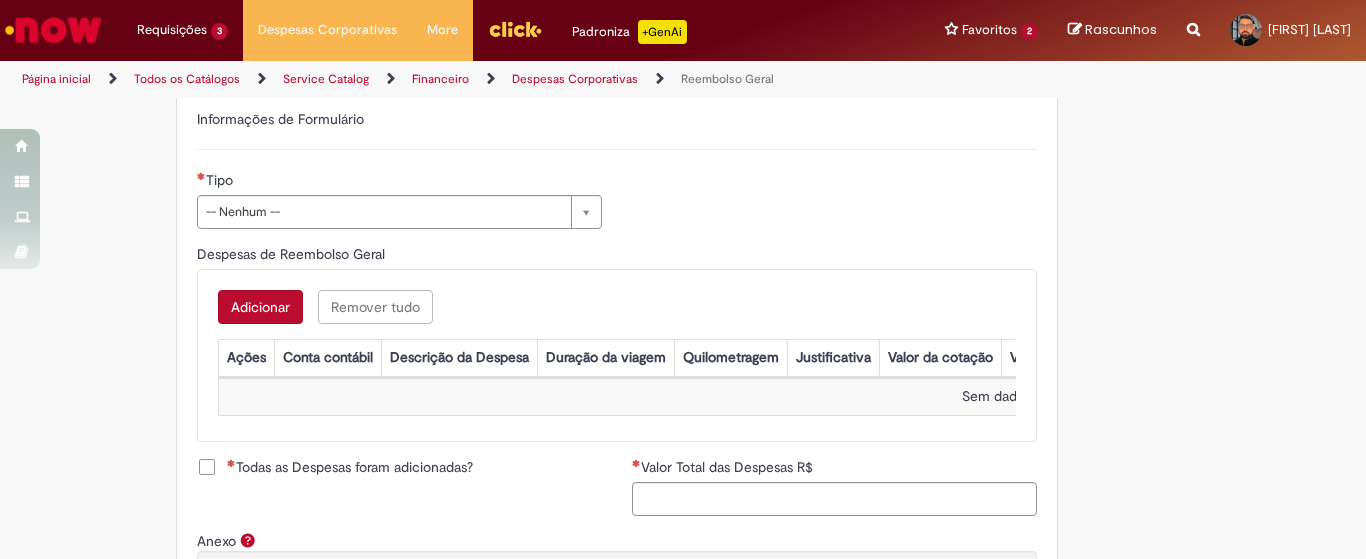 scroll, scrollTop: 704, scrollLeft: 0, axis: vertical 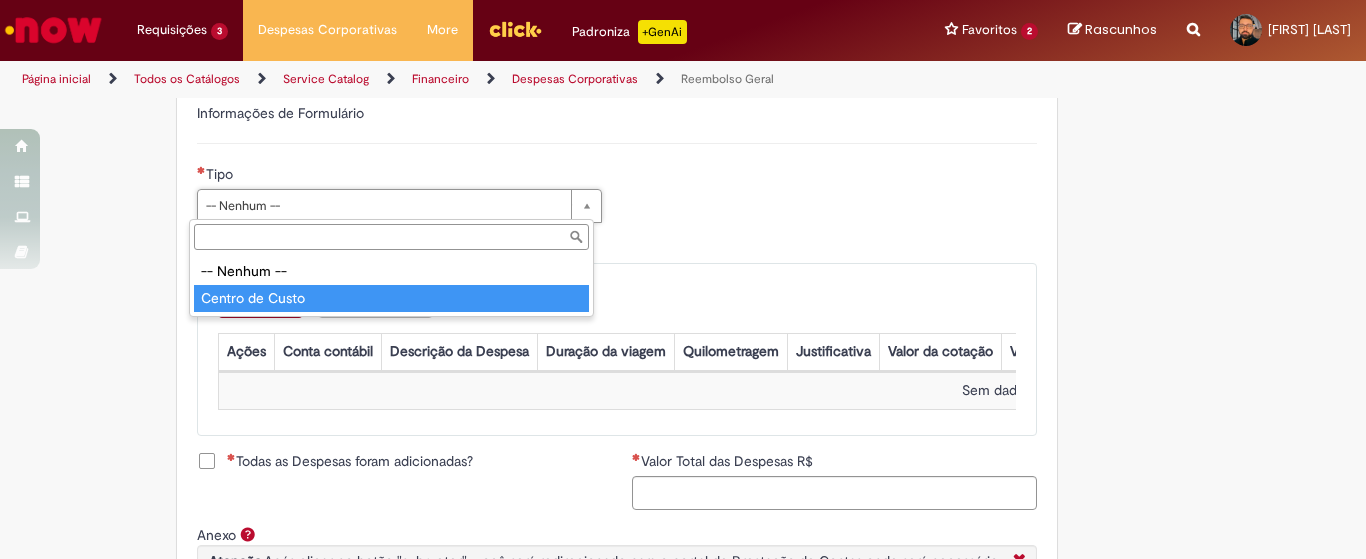 type on "**********" 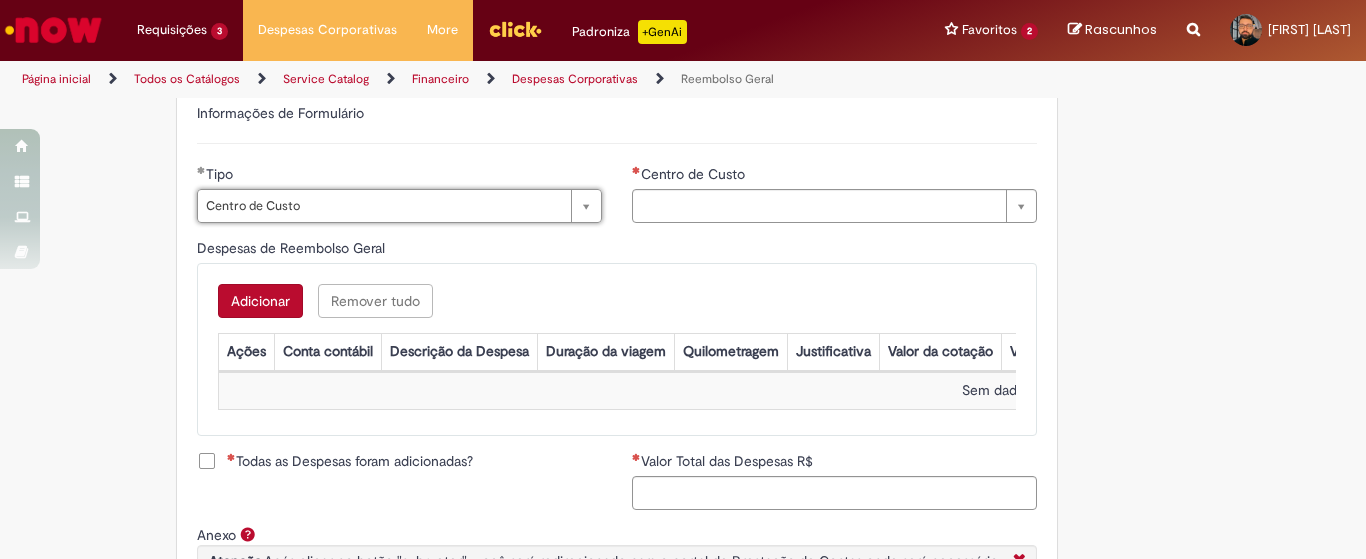 type on "**********" 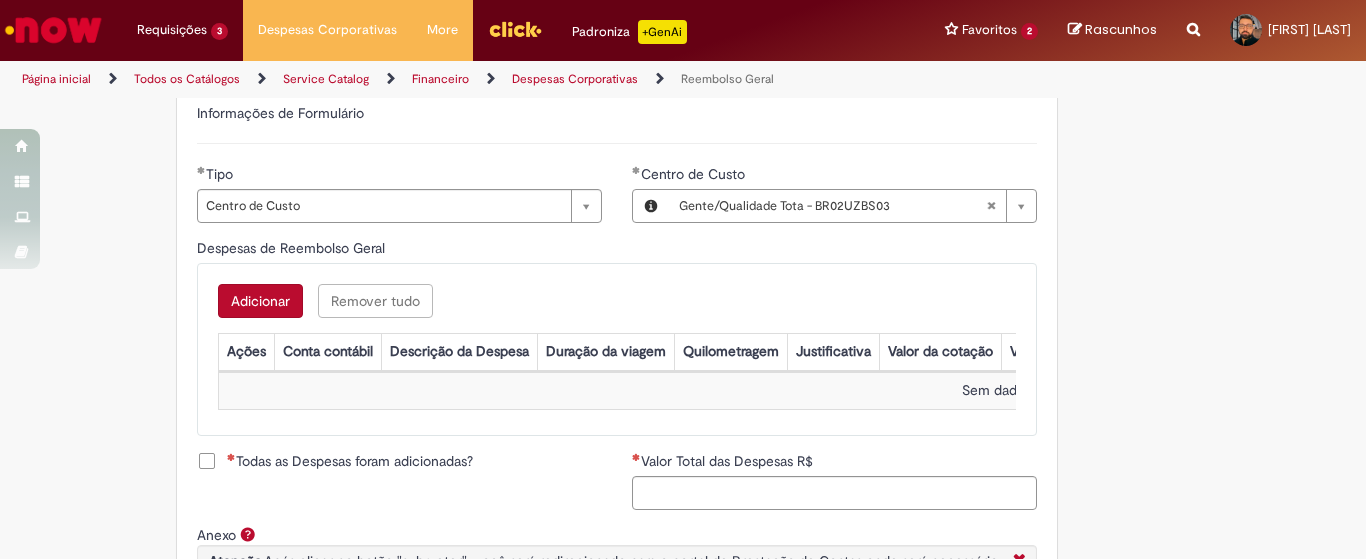 click on "Adicionar" at bounding box center [260, 301] 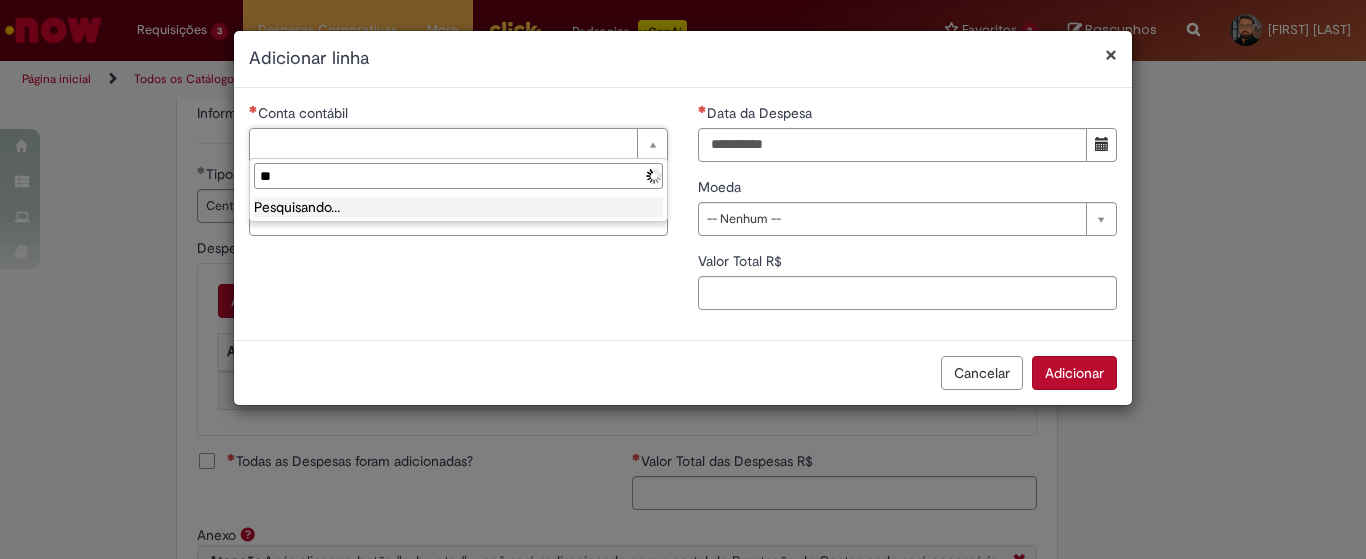 type on "*" 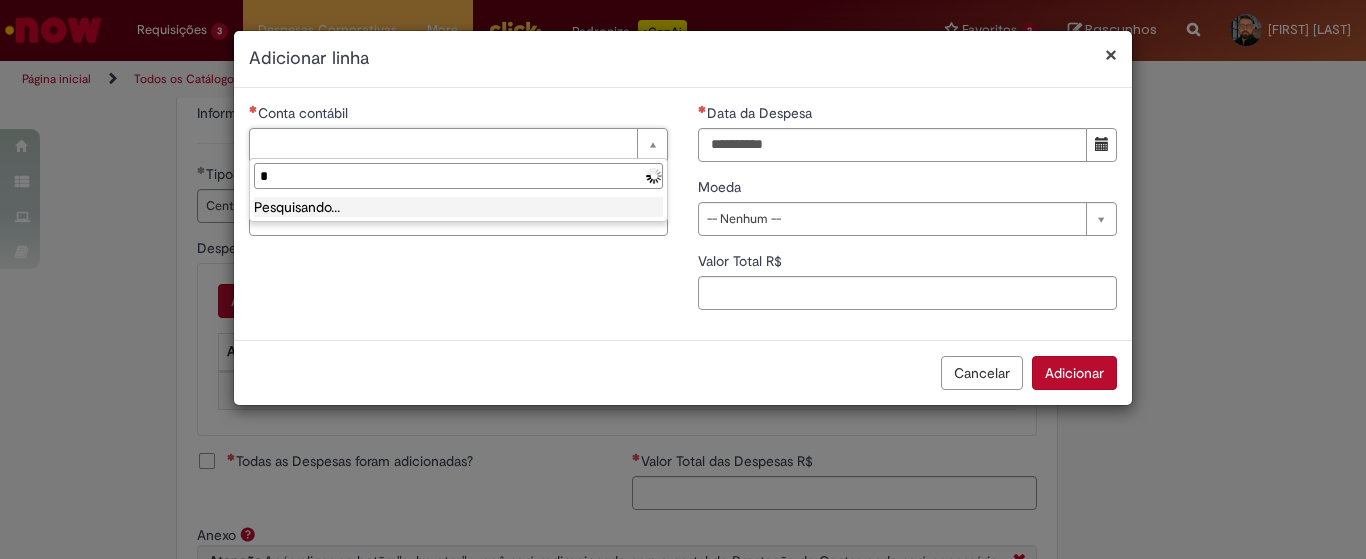 type 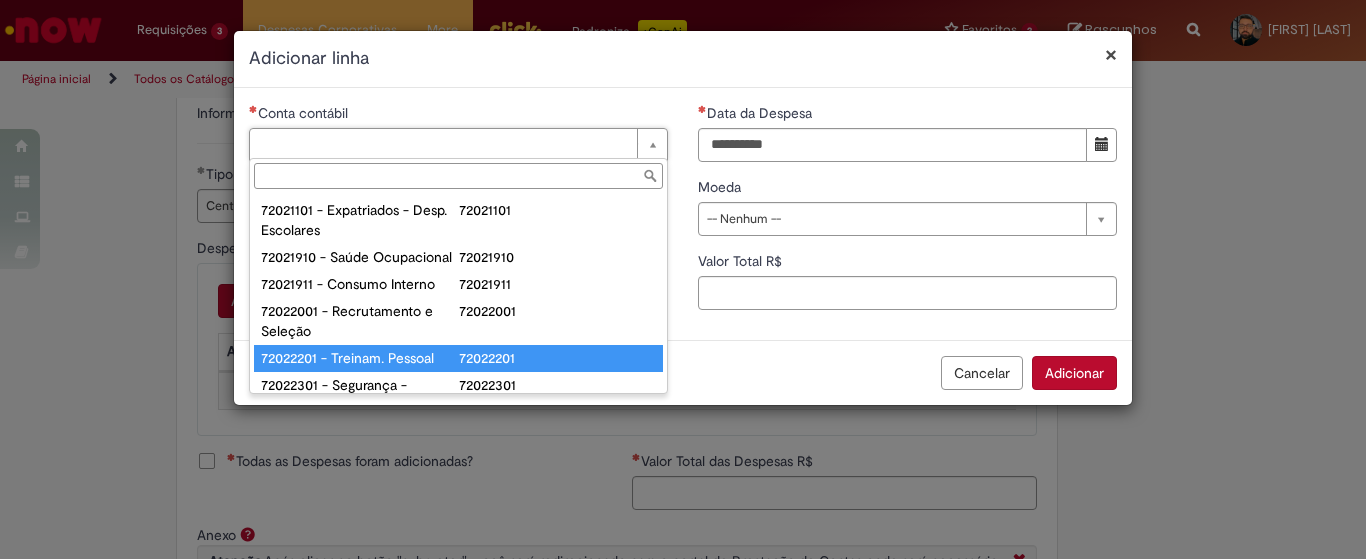 scroll, scrollTop: 42, scrollLeft: 0, axis: vertical 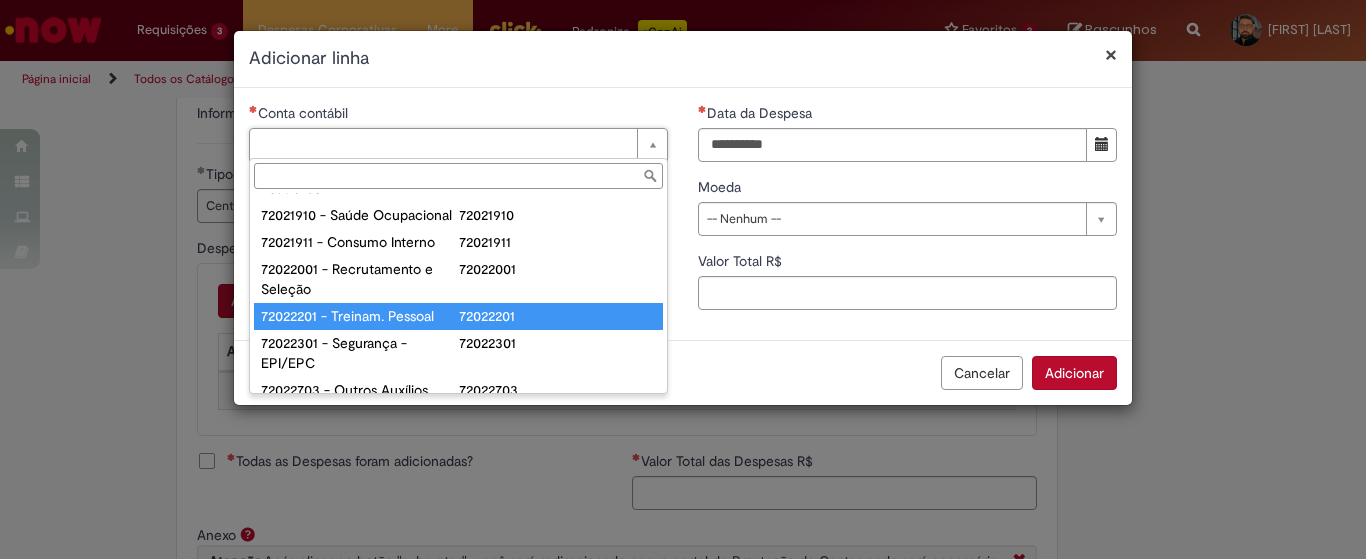 type on "**********" 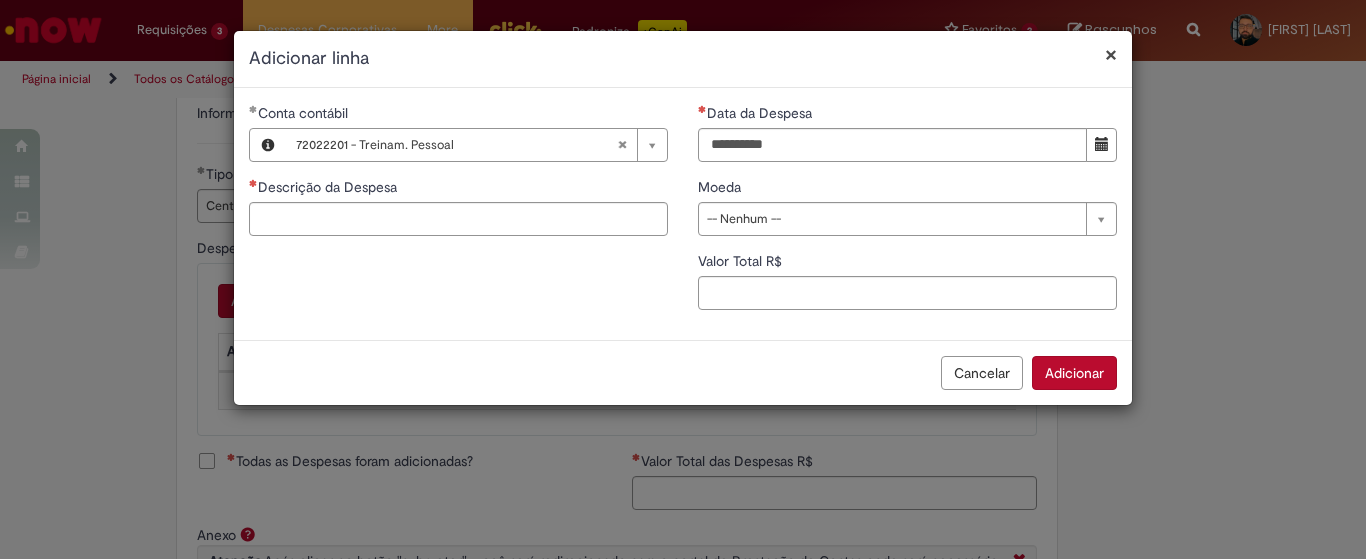 click on "**********" at bounding box center [907, 214] 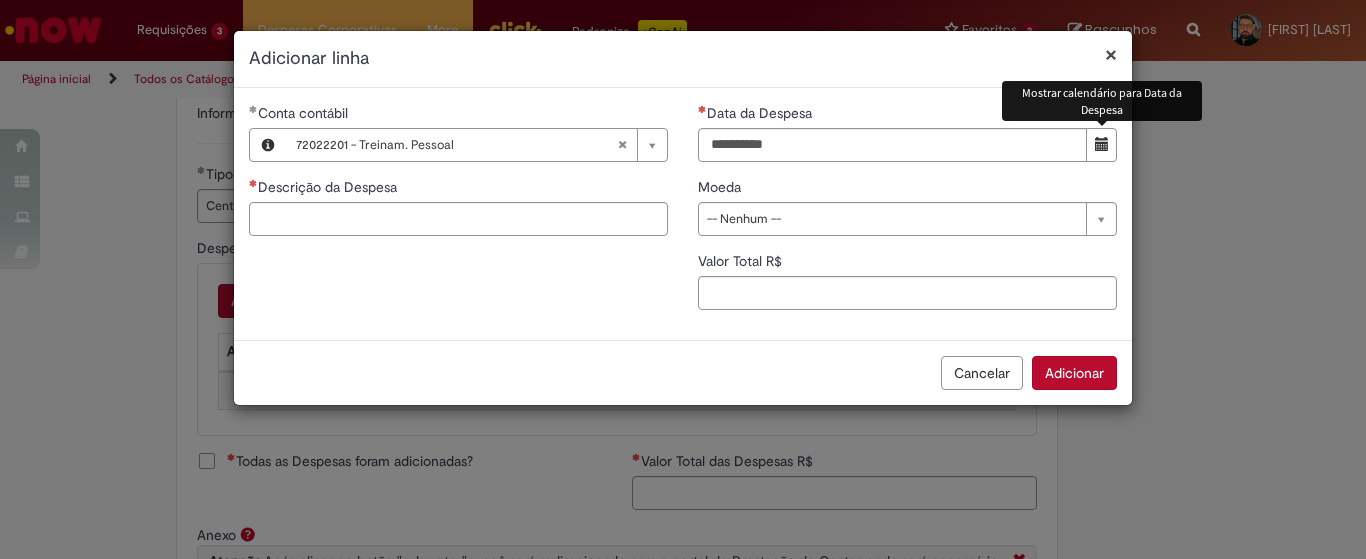 click at bounding box center (1102, 144) 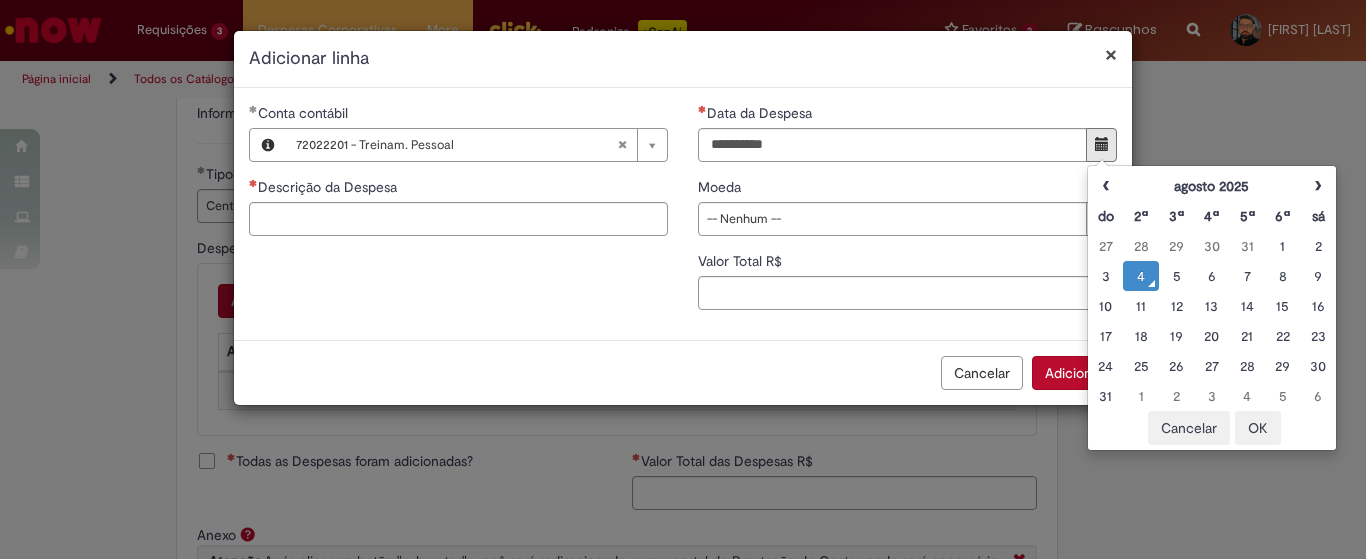 click on "4" at bounding box center (1140, 276) 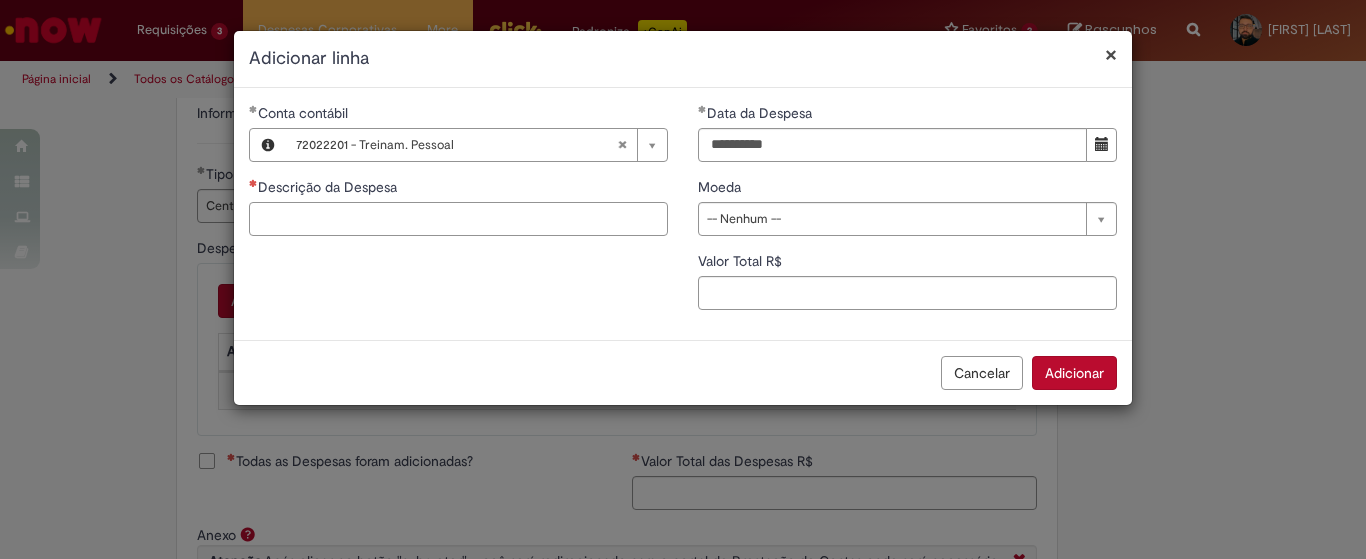 click on "Descrição da Despesa" at bounding box center (458, 219) 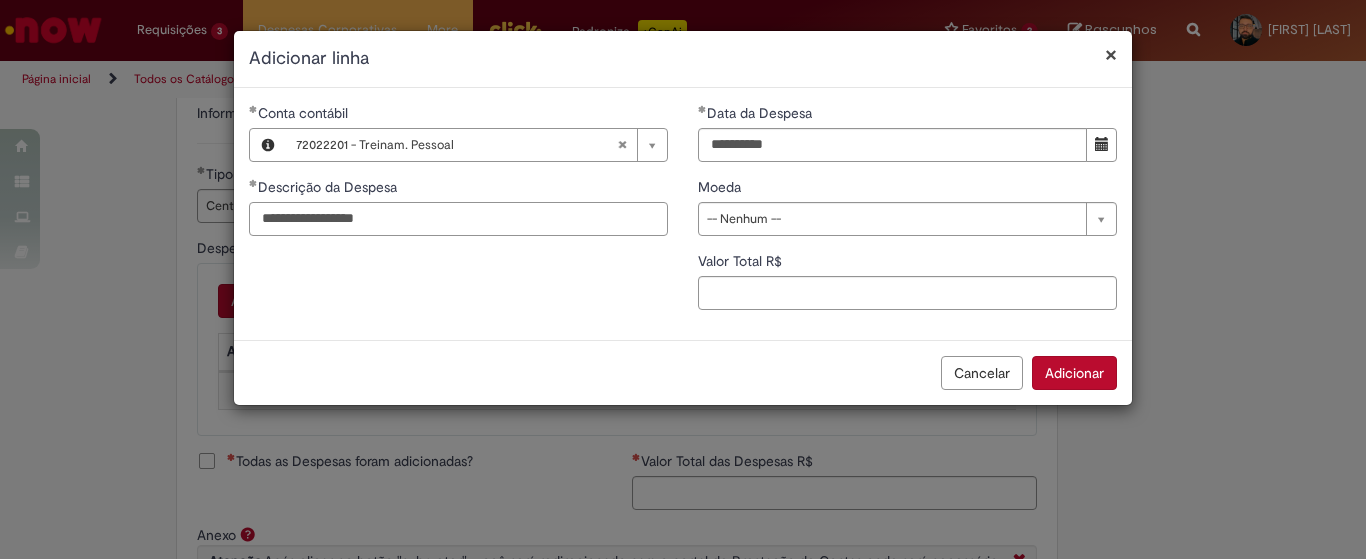 type on "**********" 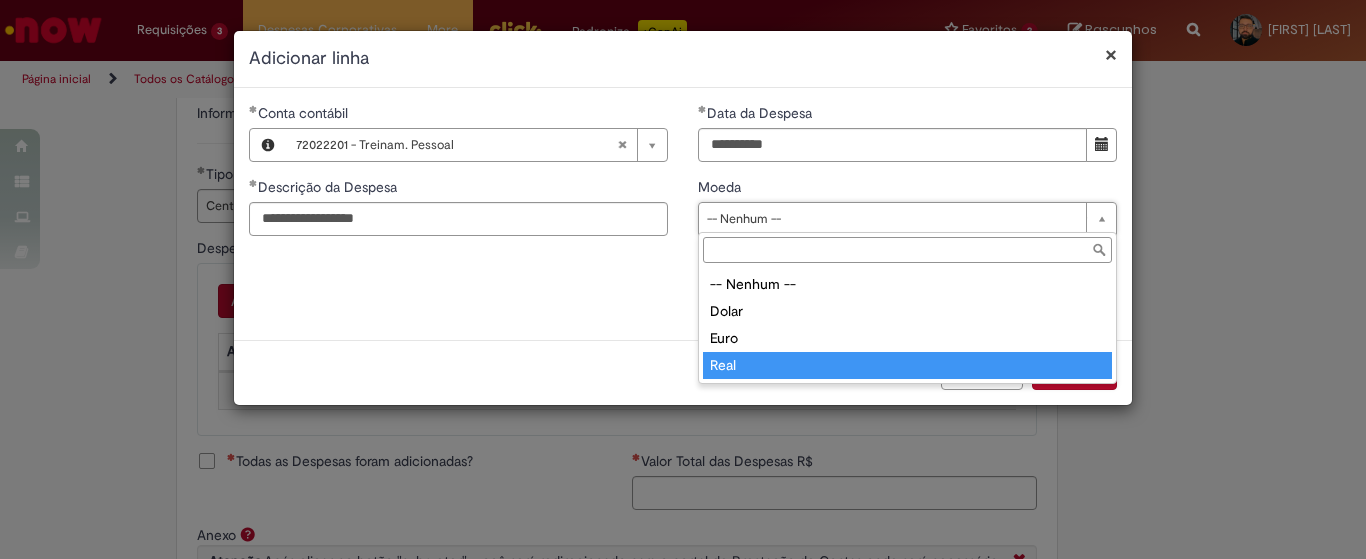 type on "****" 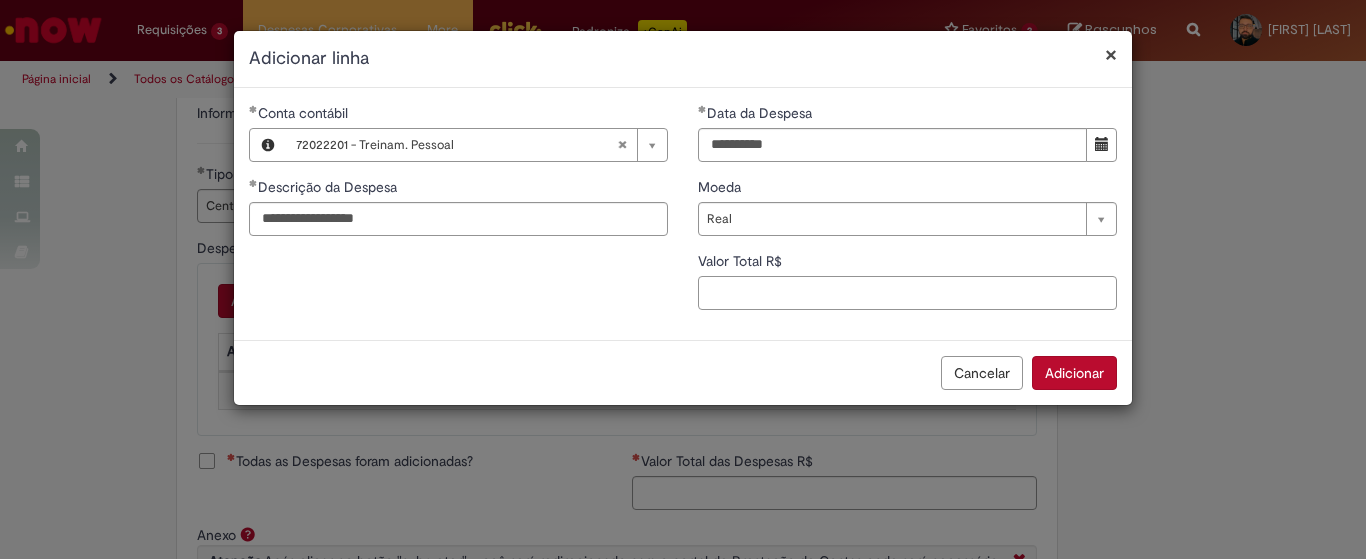 click on "Valor Total R$" at bounding box center [907, 293] 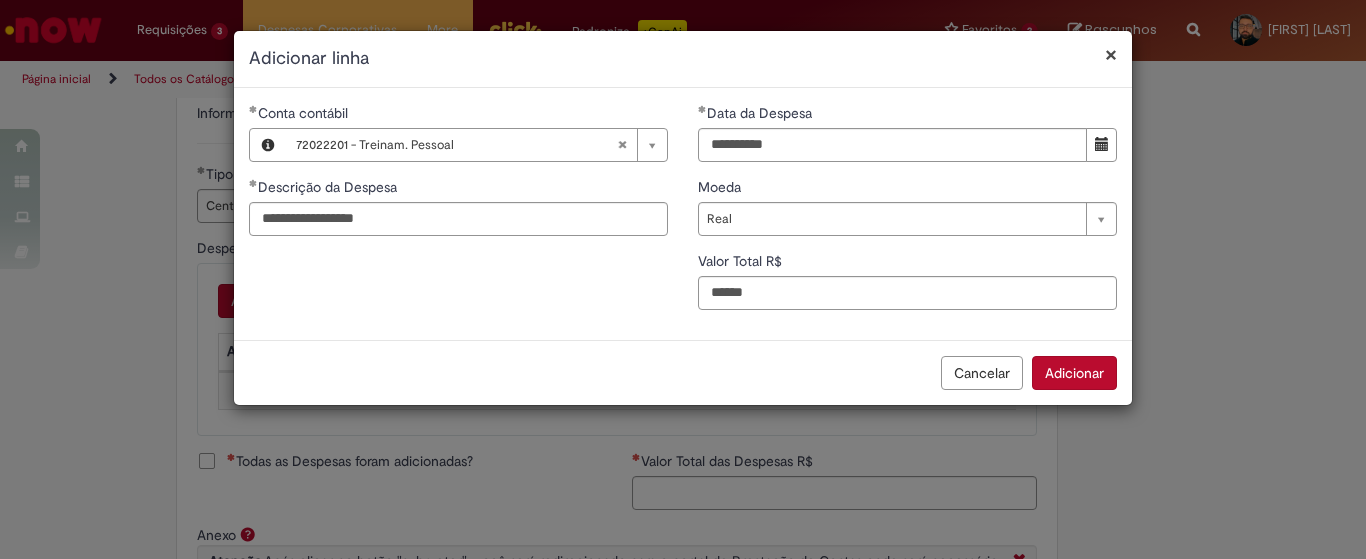 type on "***" 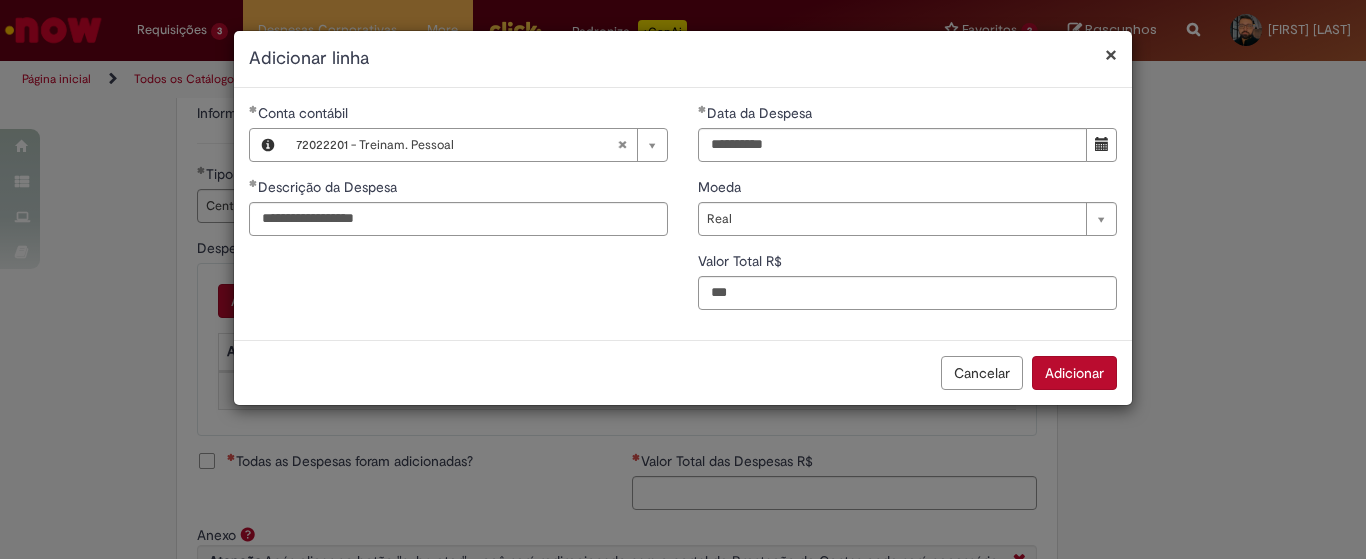 click on "Adicionar" at bounding box center [1074, 373] 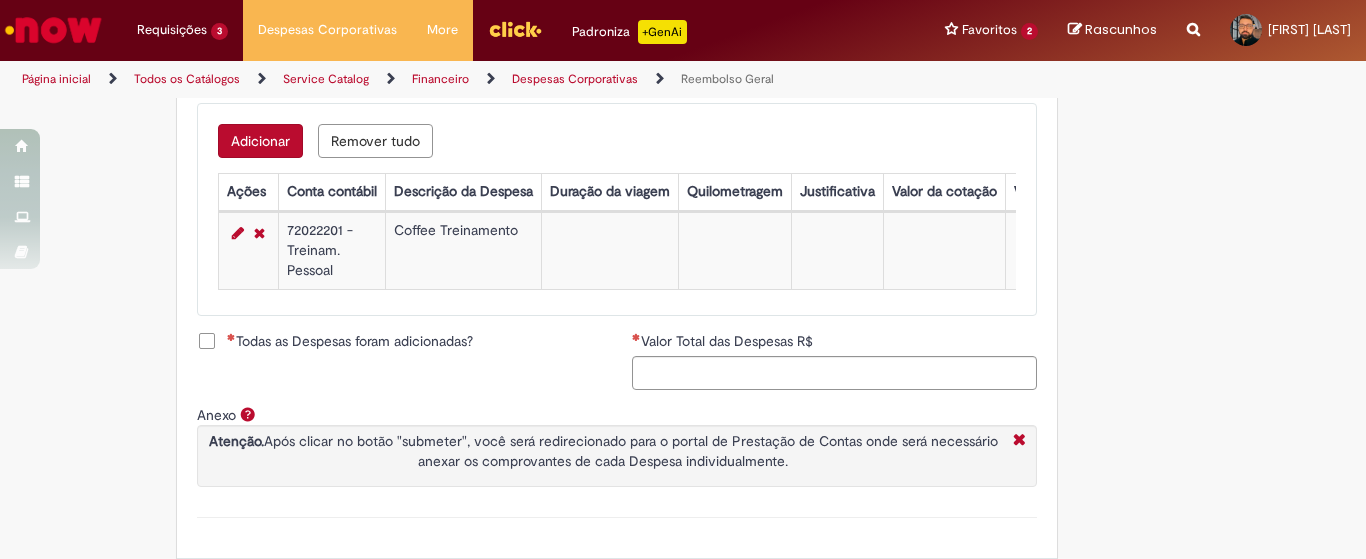scroll, scrollTop: 929, scrollLeft: 0, axis: vertical 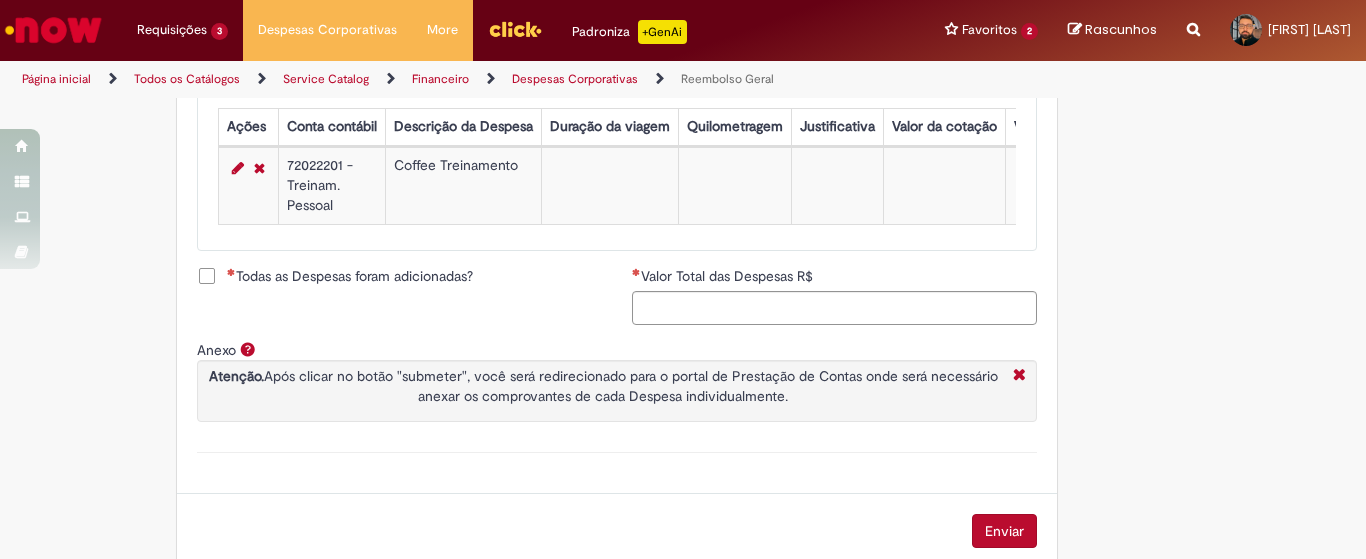 click on "Todas as Despesas foram adicionadas?" at bounding box center [350, 276] 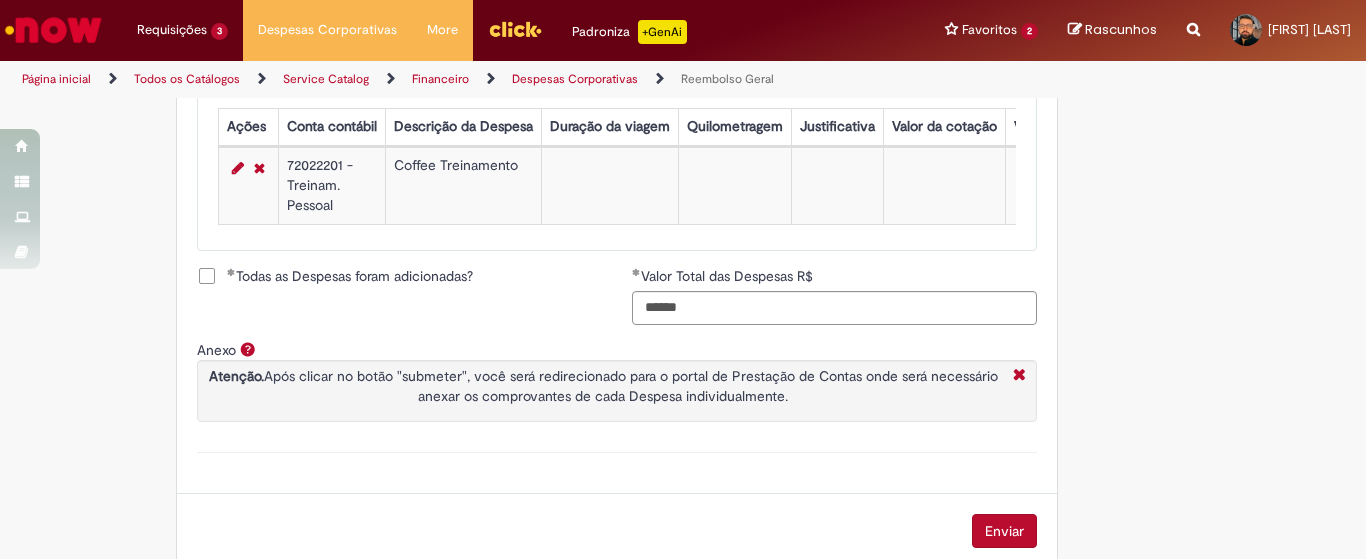 click on "Enviar" at bounding box center [1004, 531] 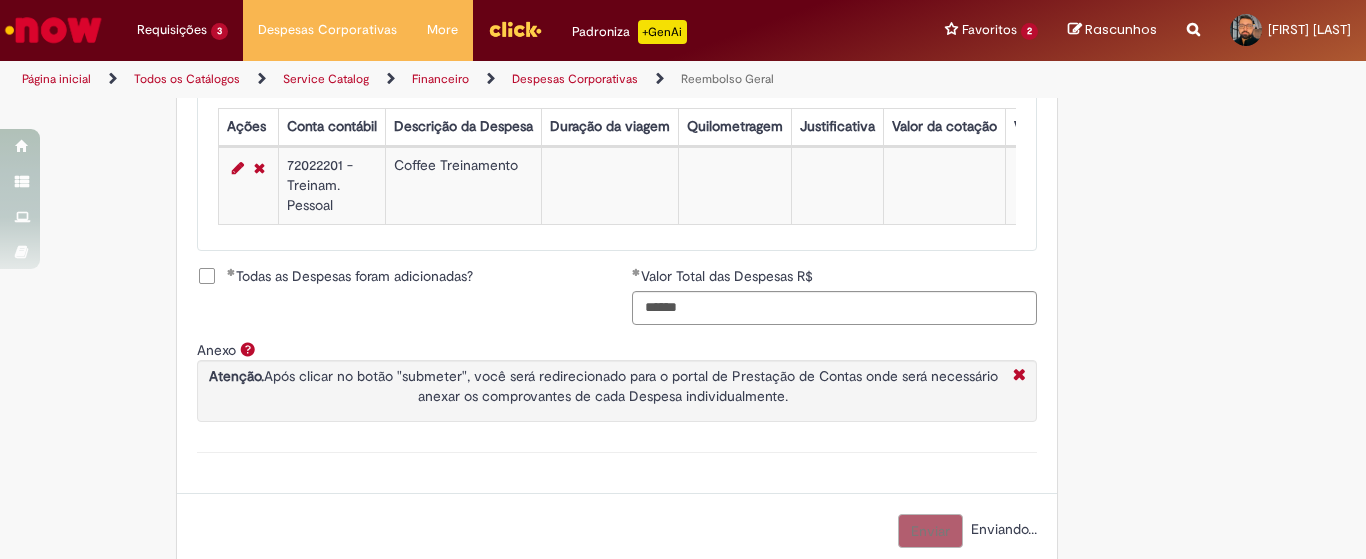 scroll, scrollTop: 933, scrollLeft: 0, axis: vertical 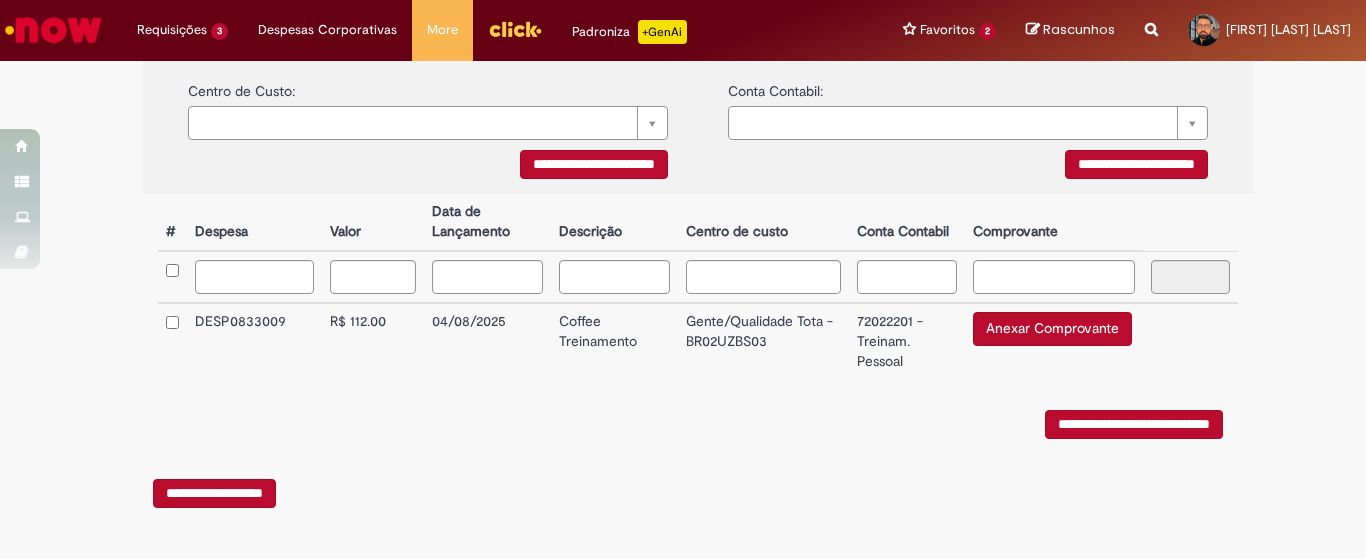 click on "Anexar Comprovante" at bounding box center (1052, 329) 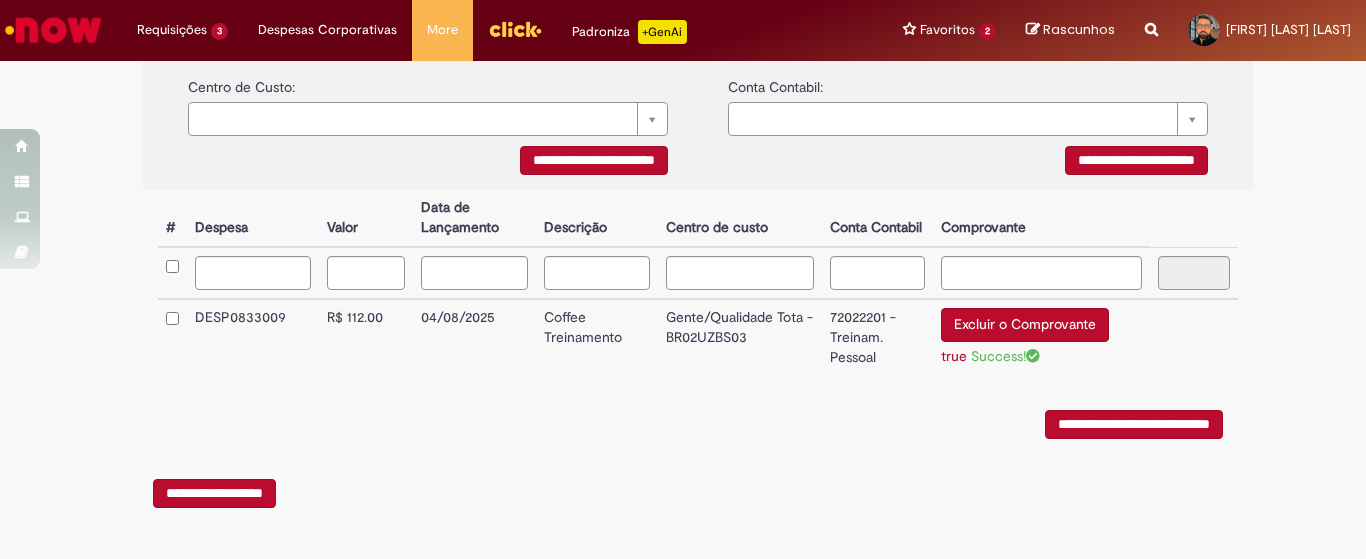 click on "**********" at bounding box center (1134, 424) 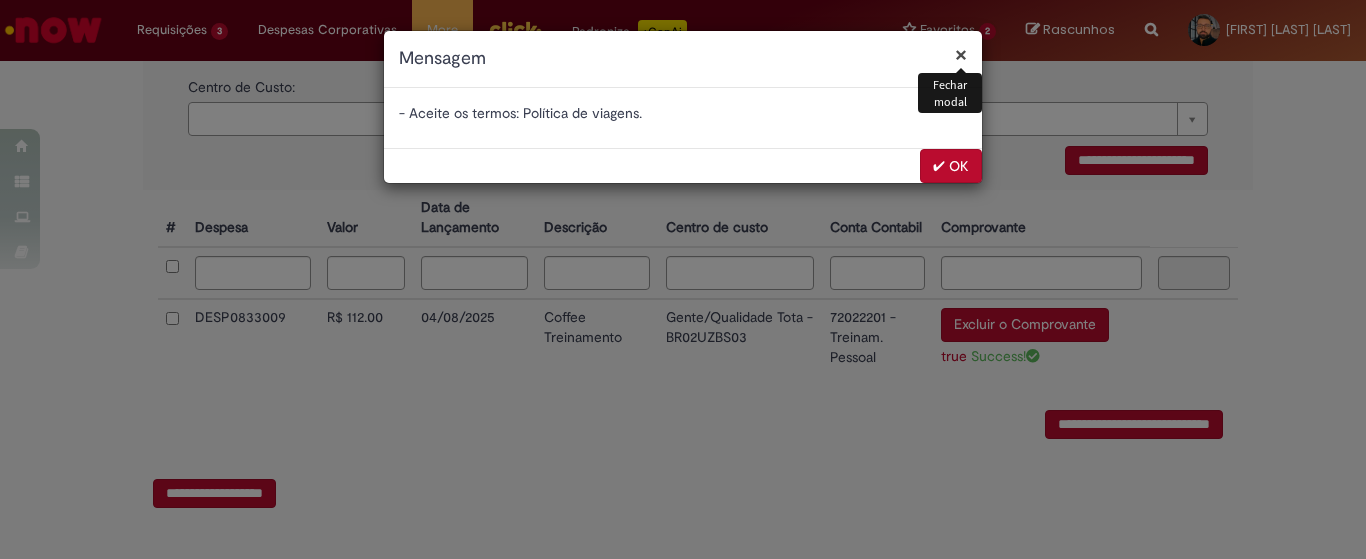 click on "✔ OK" at bounding box center [951, 166] 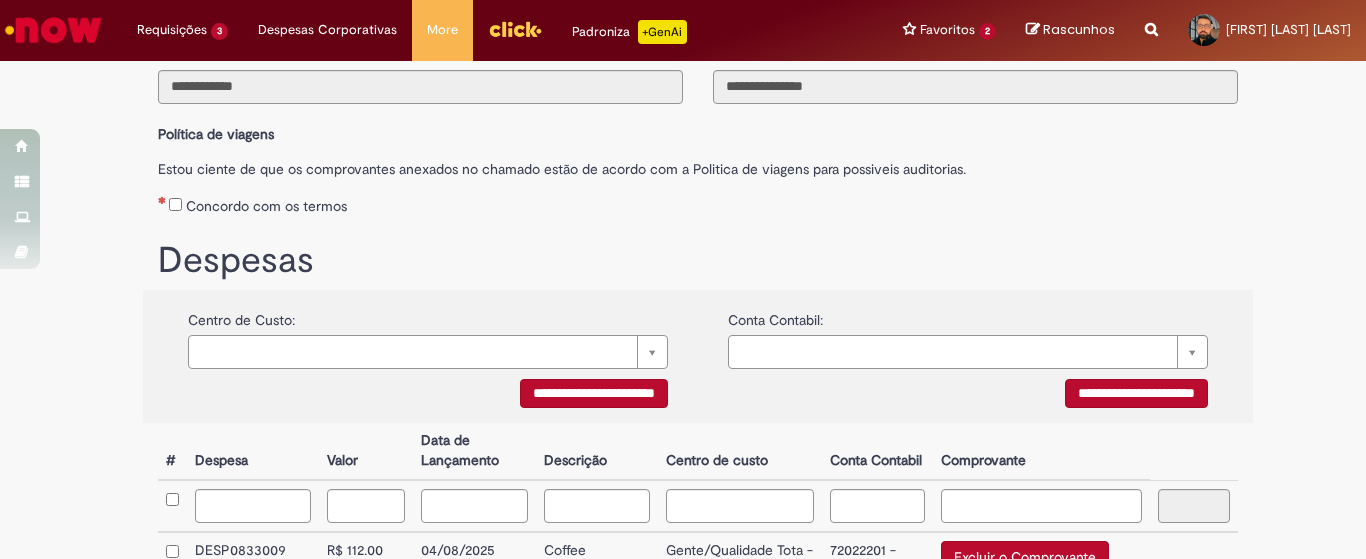 scroll, scrollTop: 178, scrollLeft: 0, axis: vertical 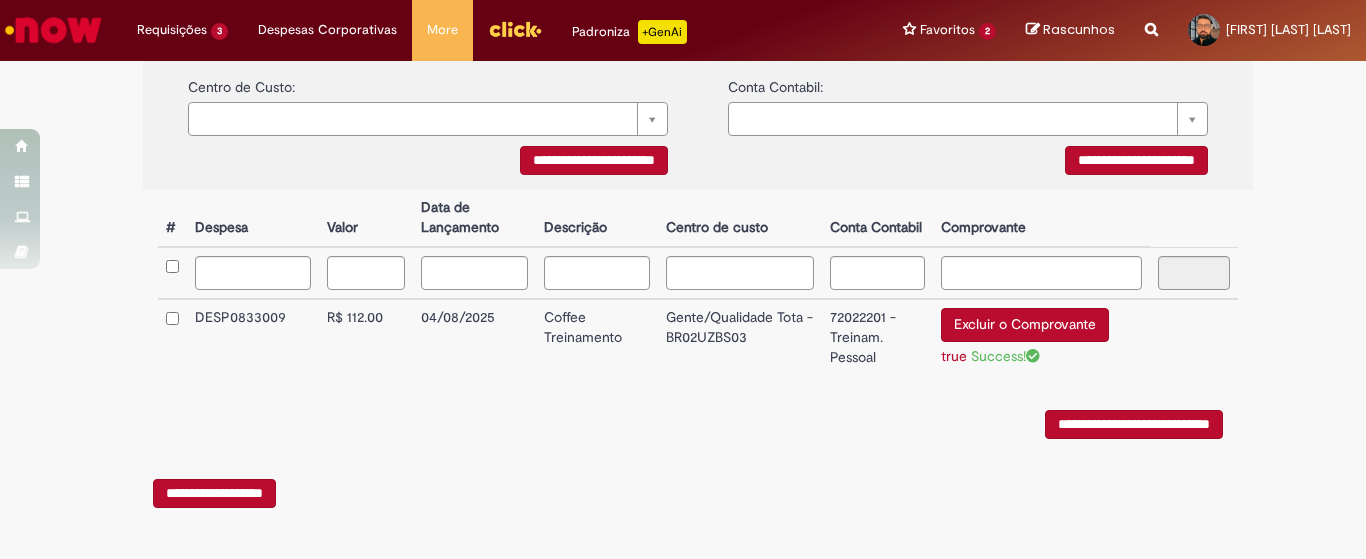 click on "**********" at bounding box center (1134, 424) 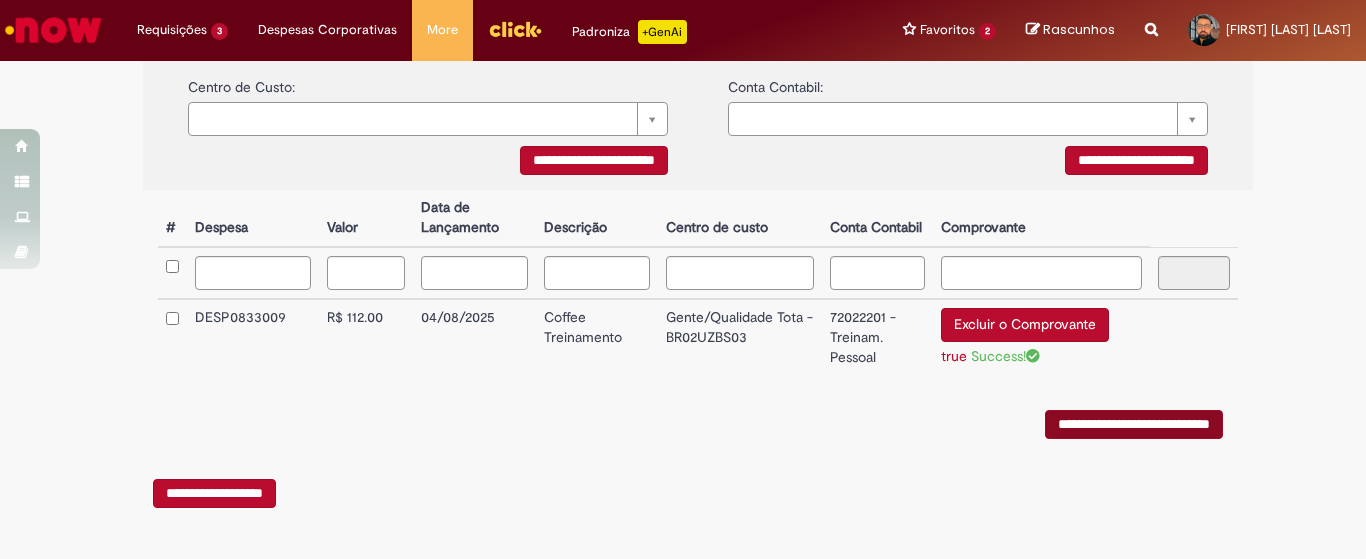 scroll, scrollTop: 0, scrollLeft: 0, axis: both 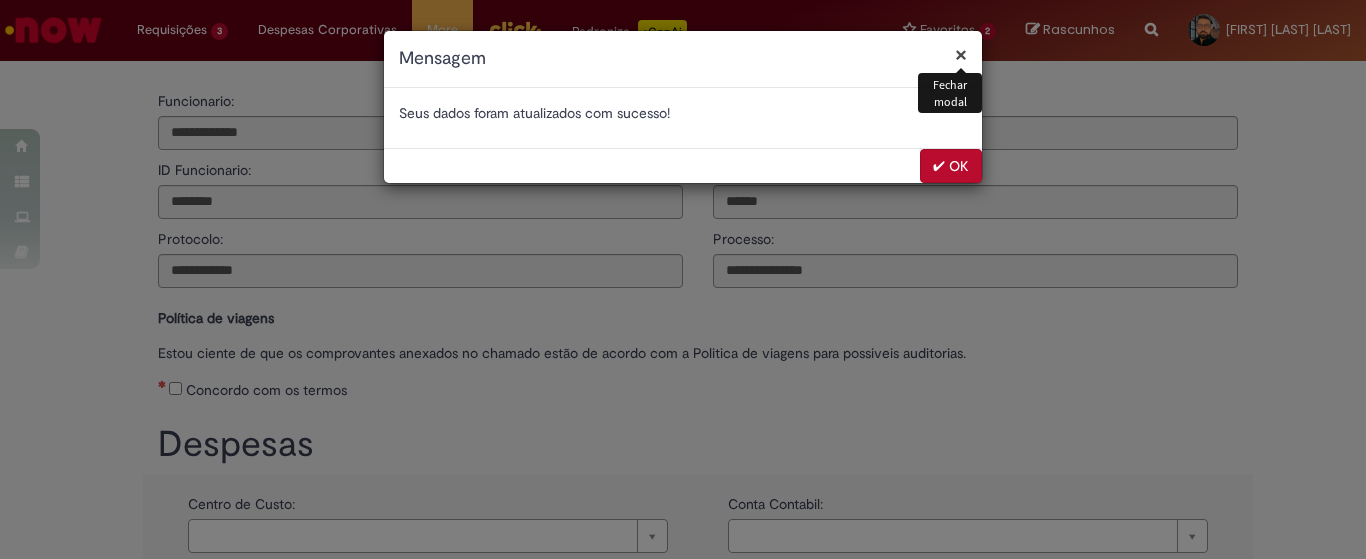 click on "✔ OK" at bounding box center (951, 166) 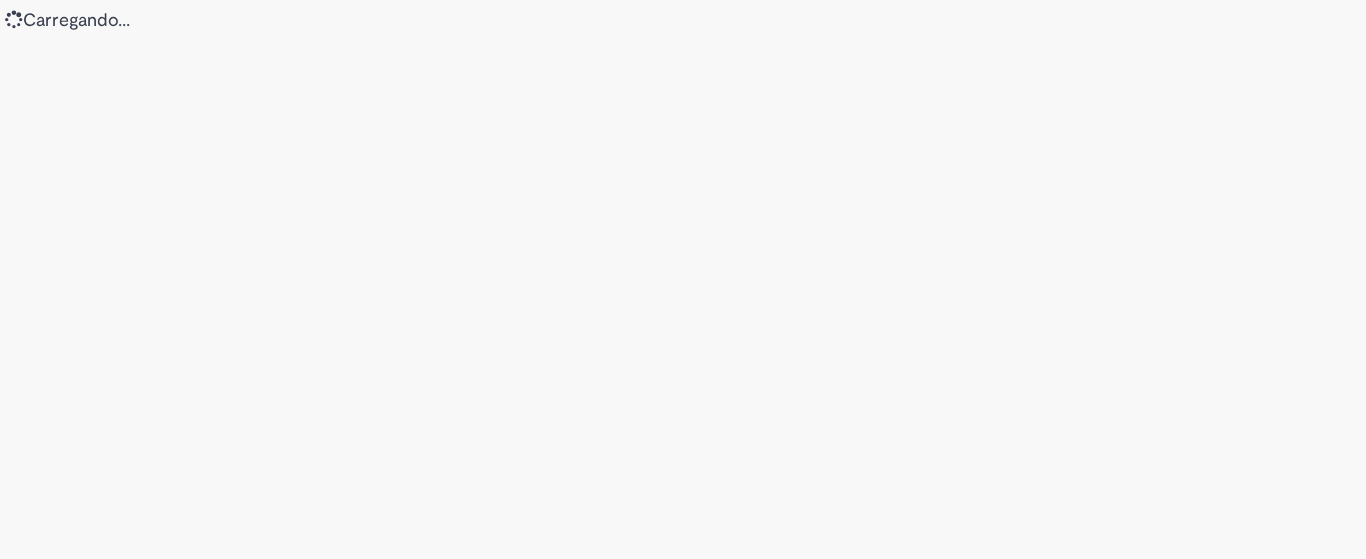 scroll, scrollTop: 0, scrollLeft: 0, axis: both 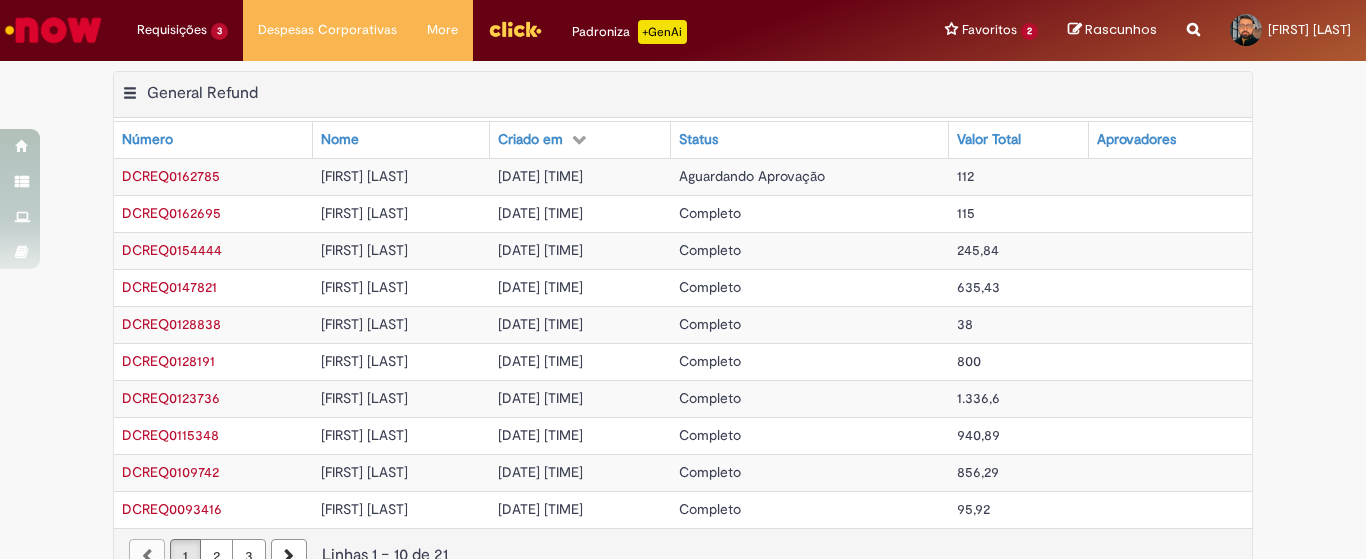 click on "DCREQ0162695" at bounding box center [171, 213] 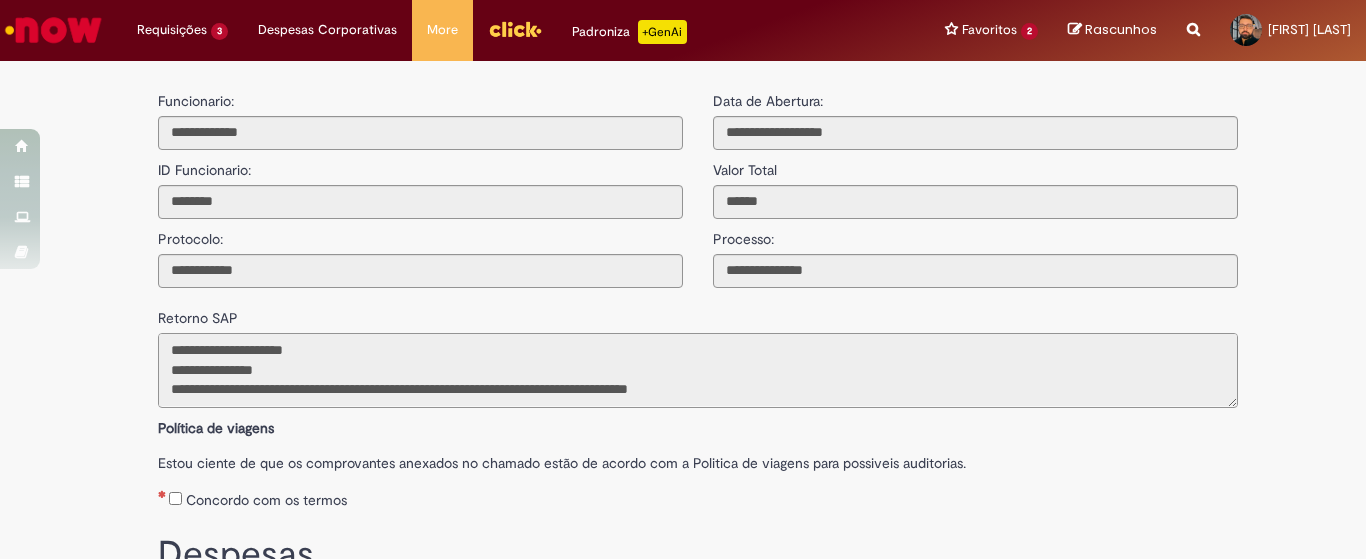 scroll, scrollTop: 118, scrollLeft: 0, axis: vertical 